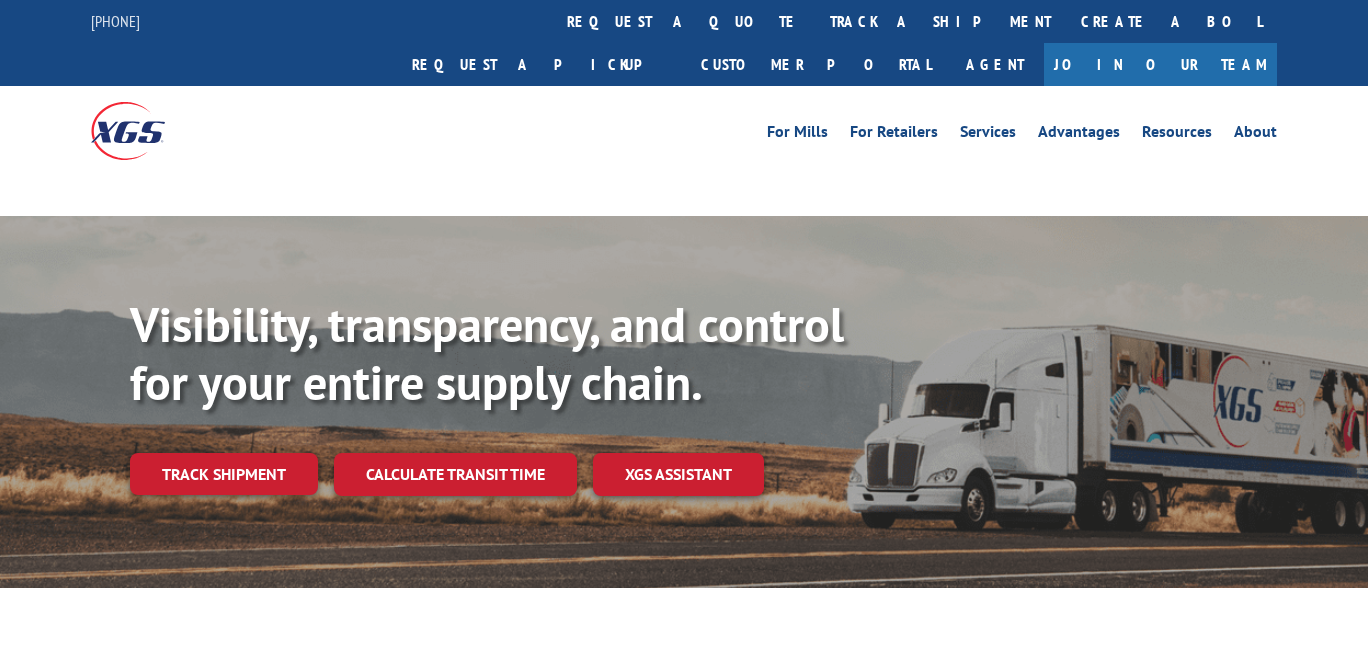 scroll, scrollTop: 0, scrollLeft: 0, axis: both 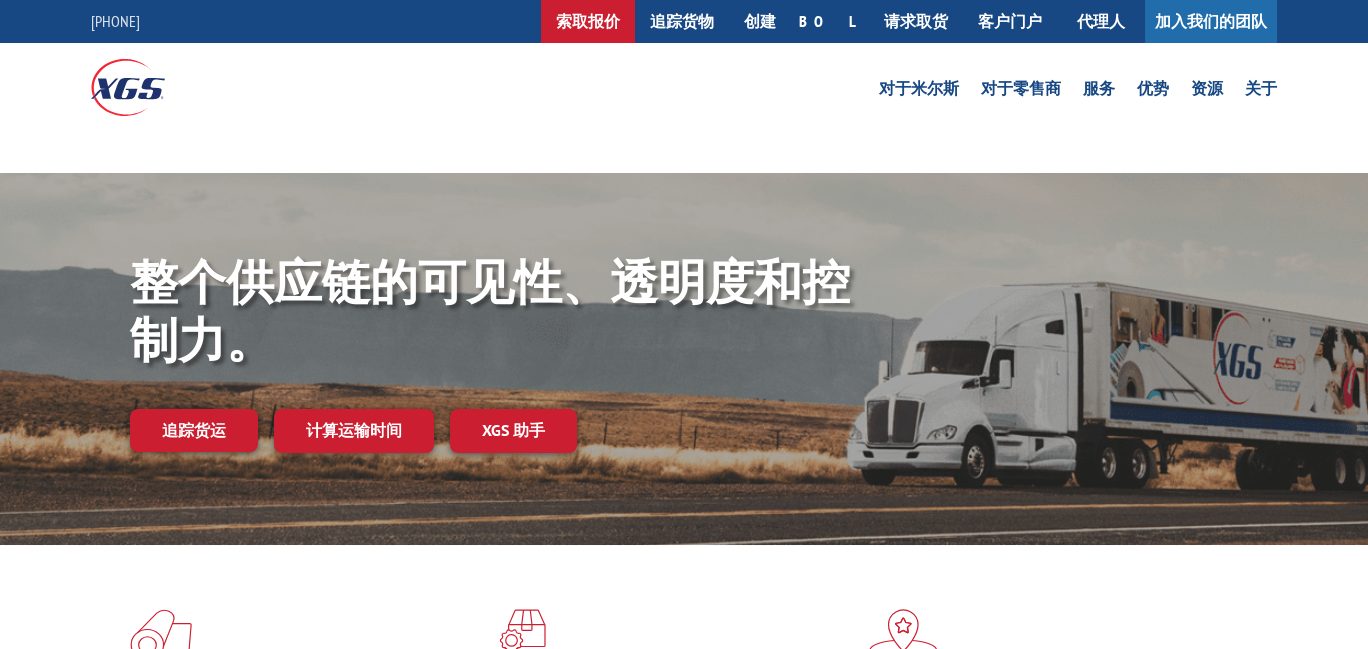 click on "索取报价" at bounding box center (588, 21) 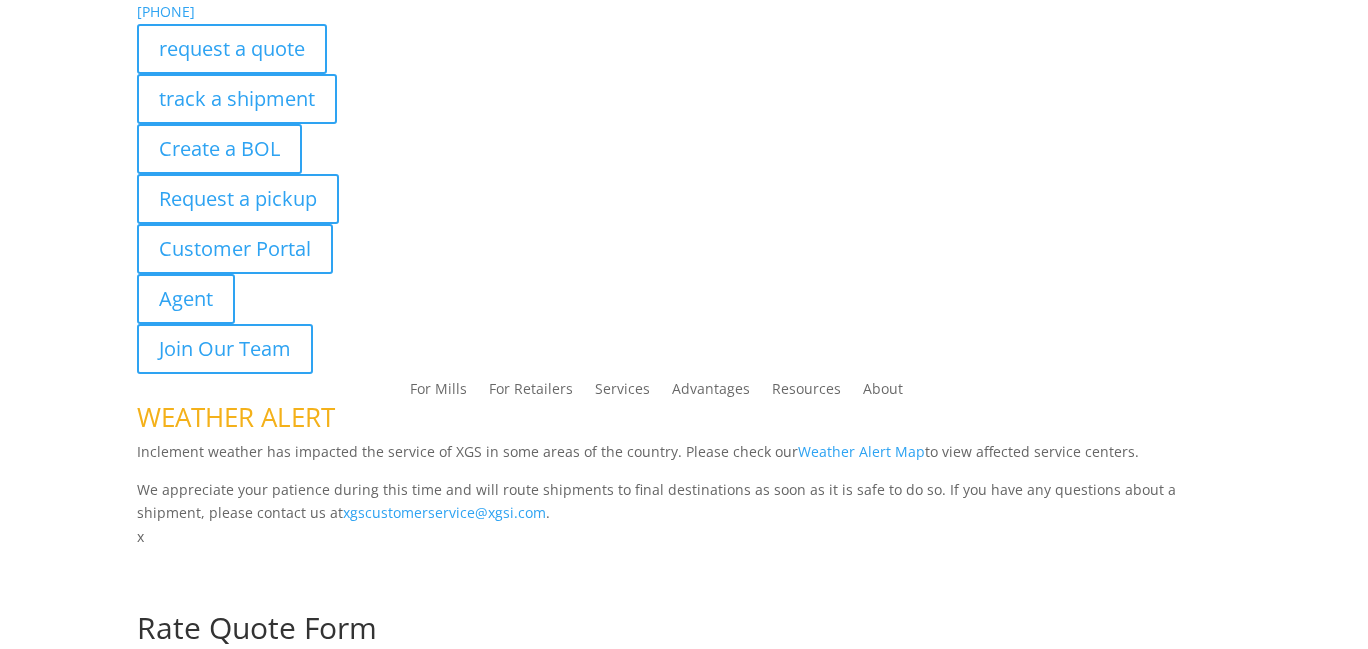 scroll, scrollTop: 0, scrollLeft: 0, axis: both 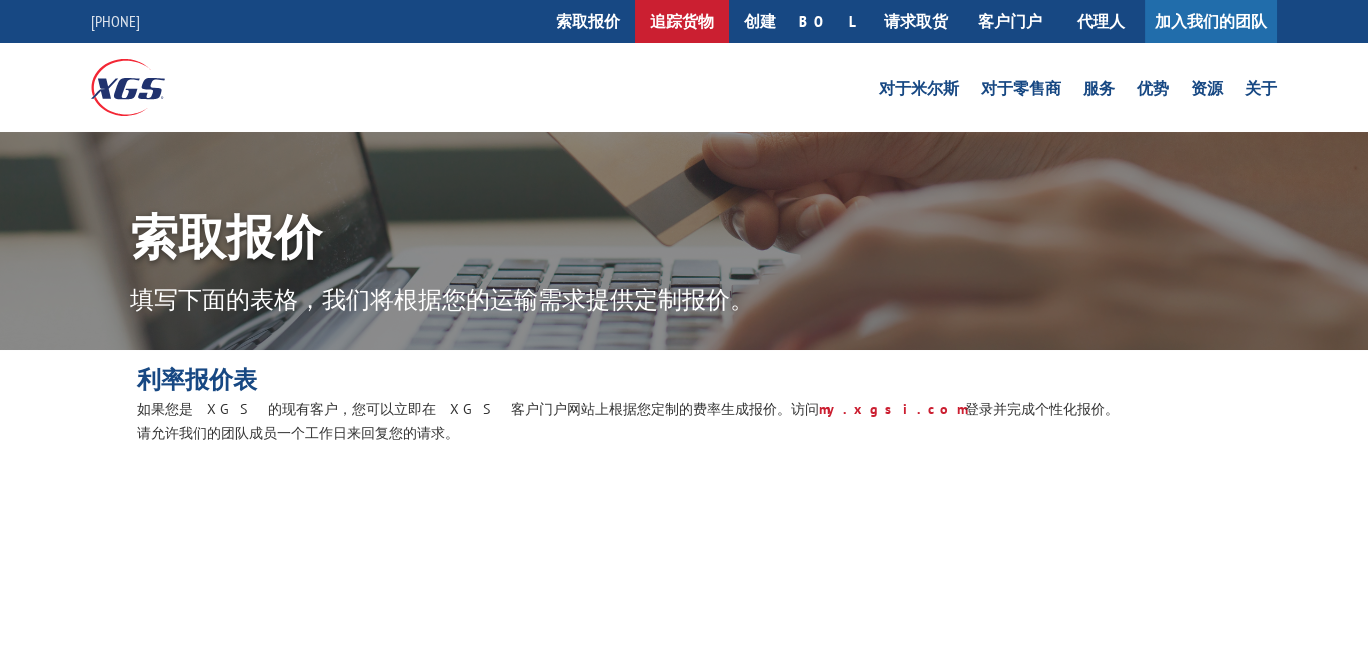 click on "追踪货物" at bounding box center [682, 21] 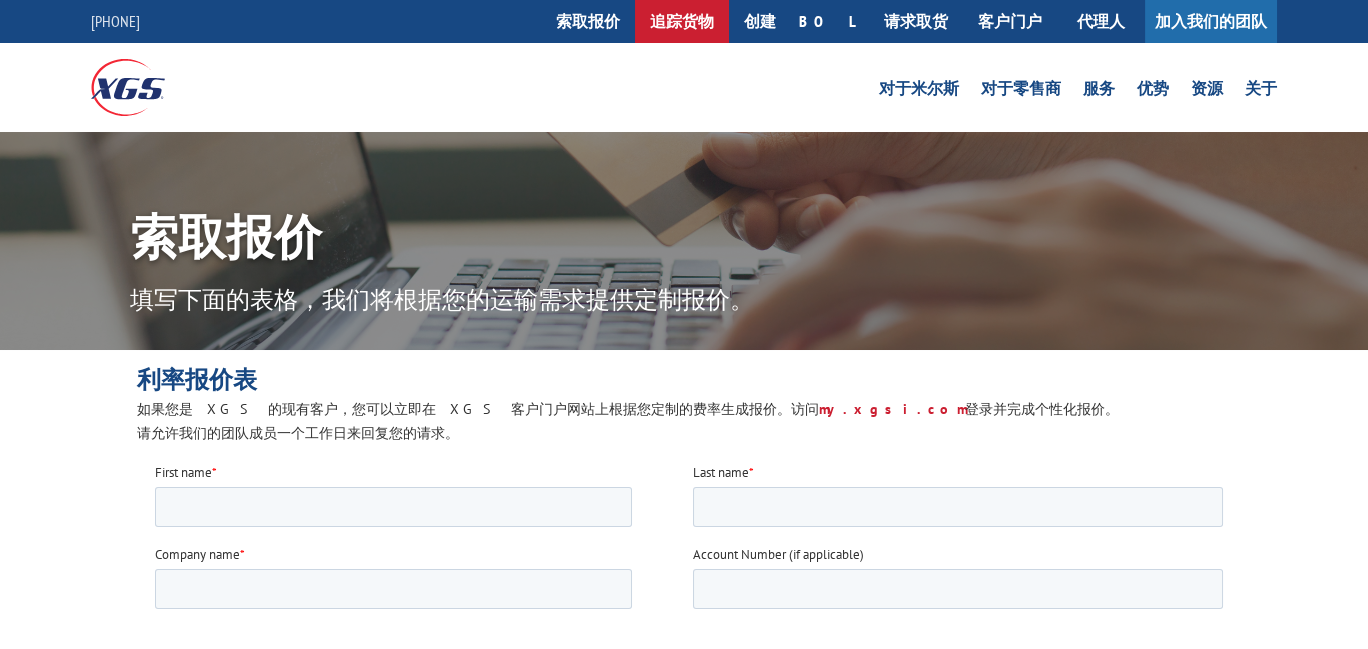 scroll, scrollTop: 0, scrollLeft: 0, axis: both 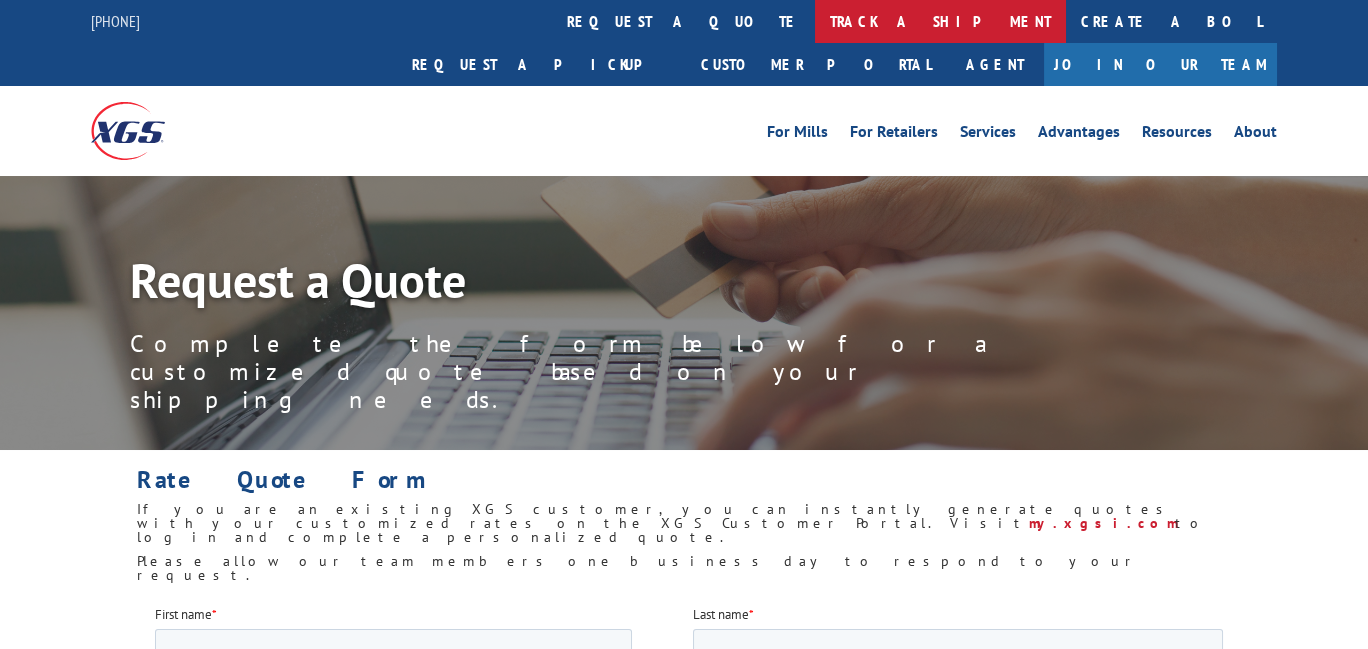 click on "track a shipment" at bounding box center (940, 21) 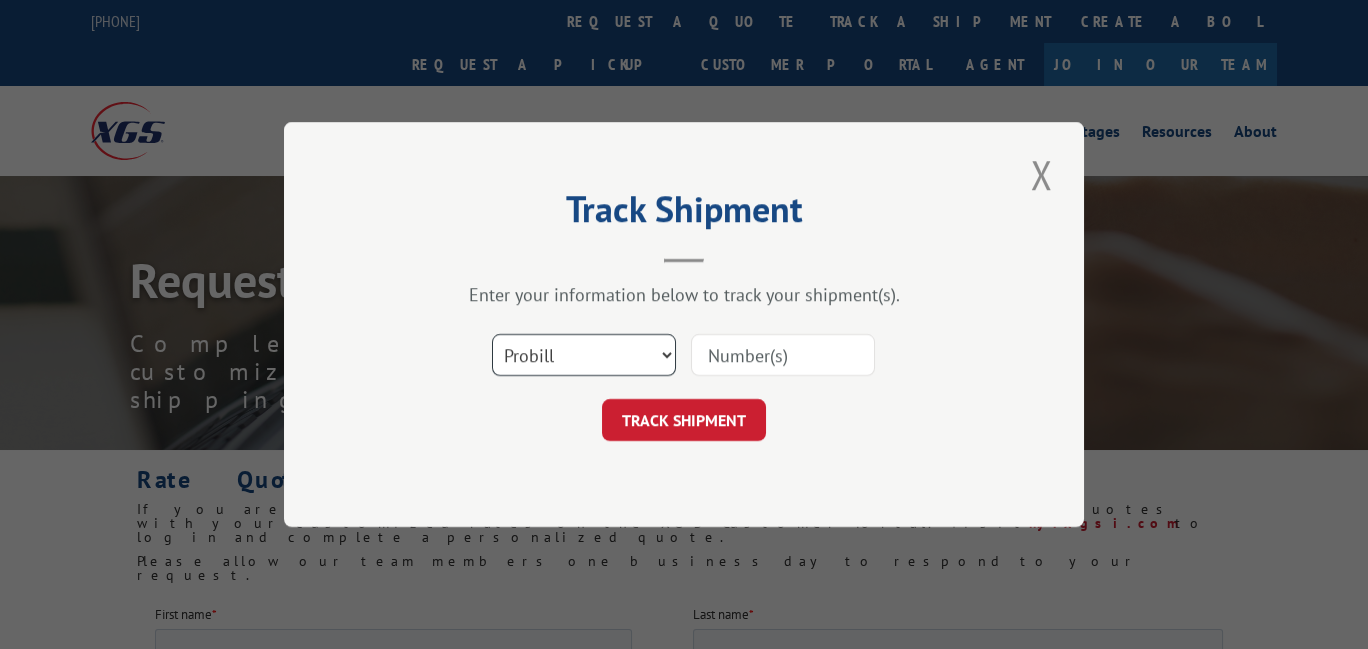 click on "Select category... Probill BOL PO" at bounding box center [584, 355] 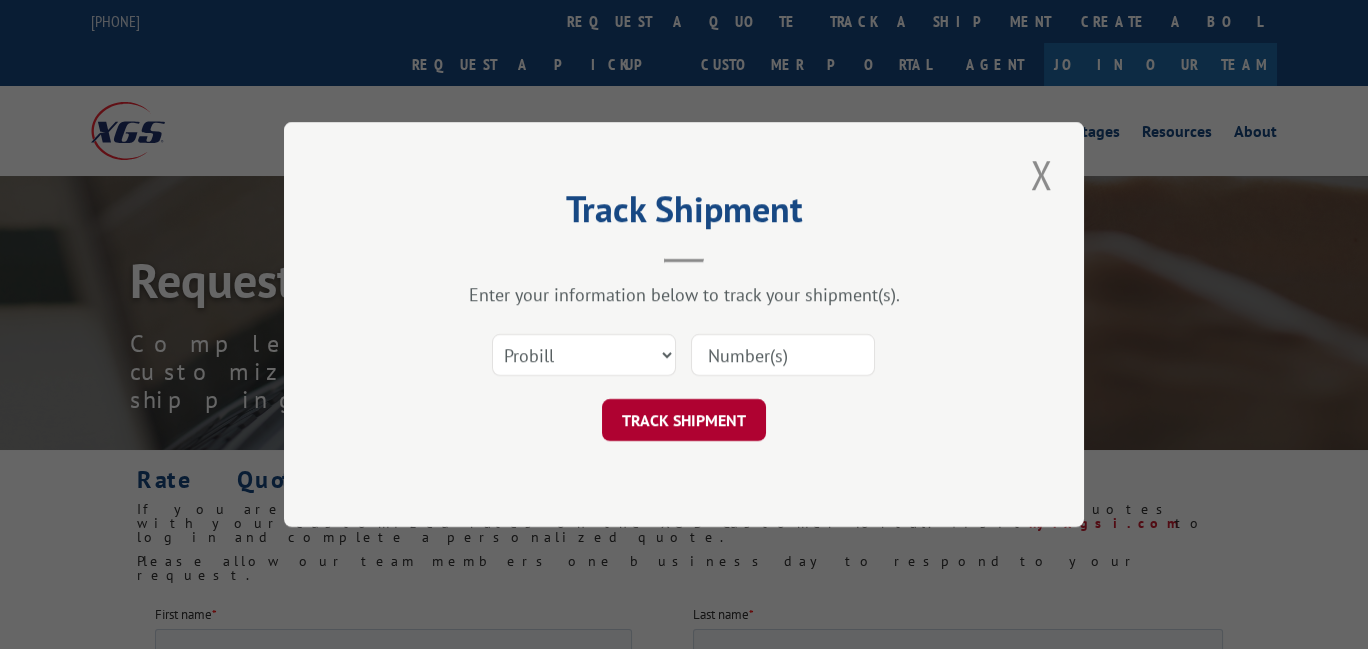 click on "TRACK SHIPMENT" at bounding box center (684, 420) 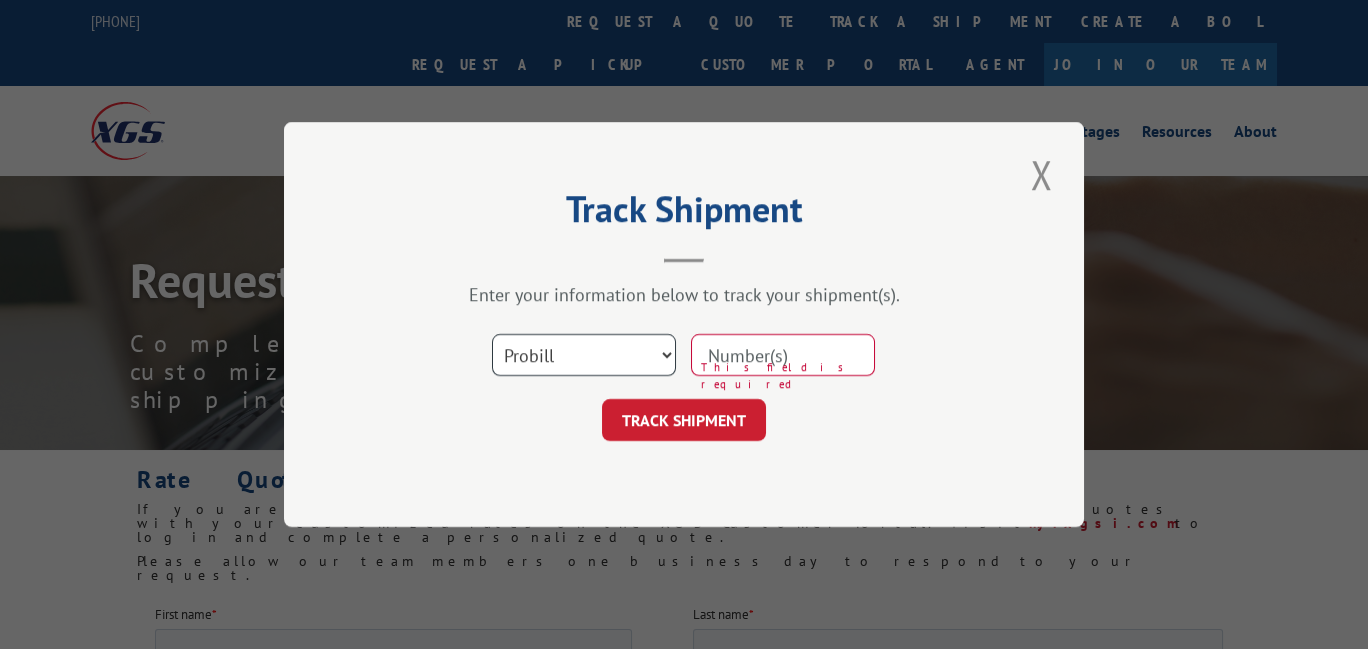 click on "Select category... Probill BOL PO" at bounding box center [584, 355] 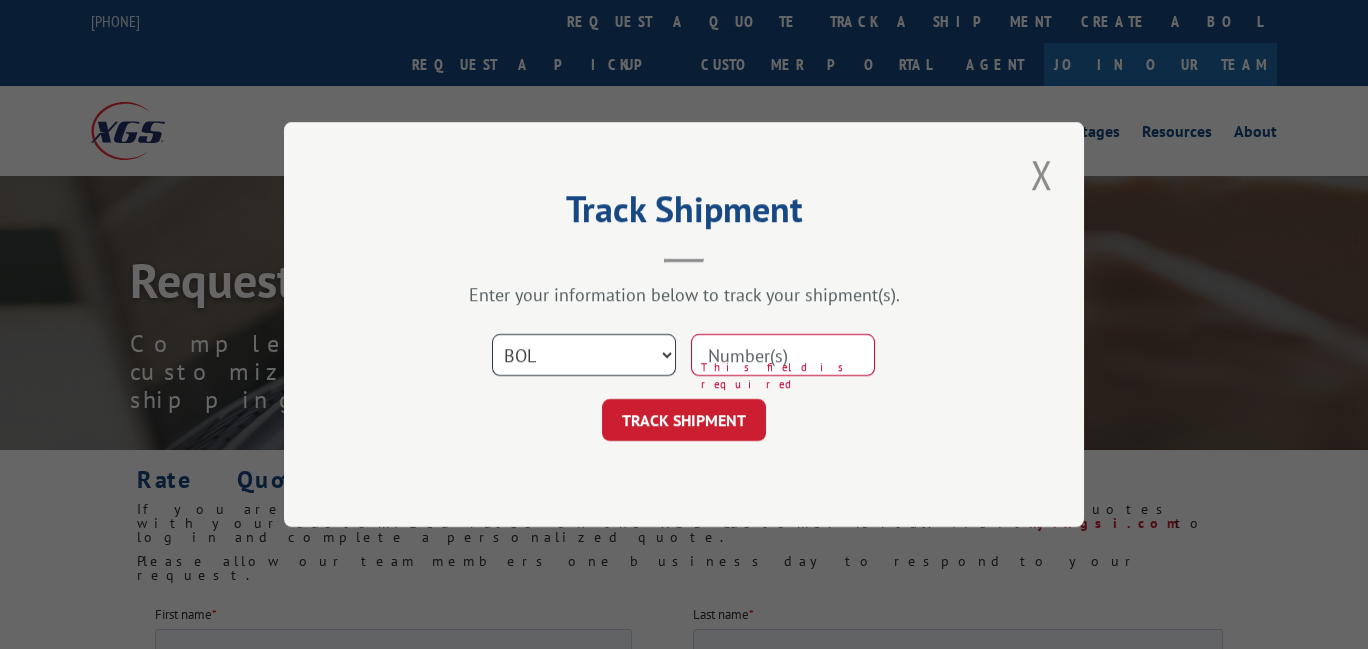 click on "Select category... Probill BOL PO" at bounding box center [584, 355] 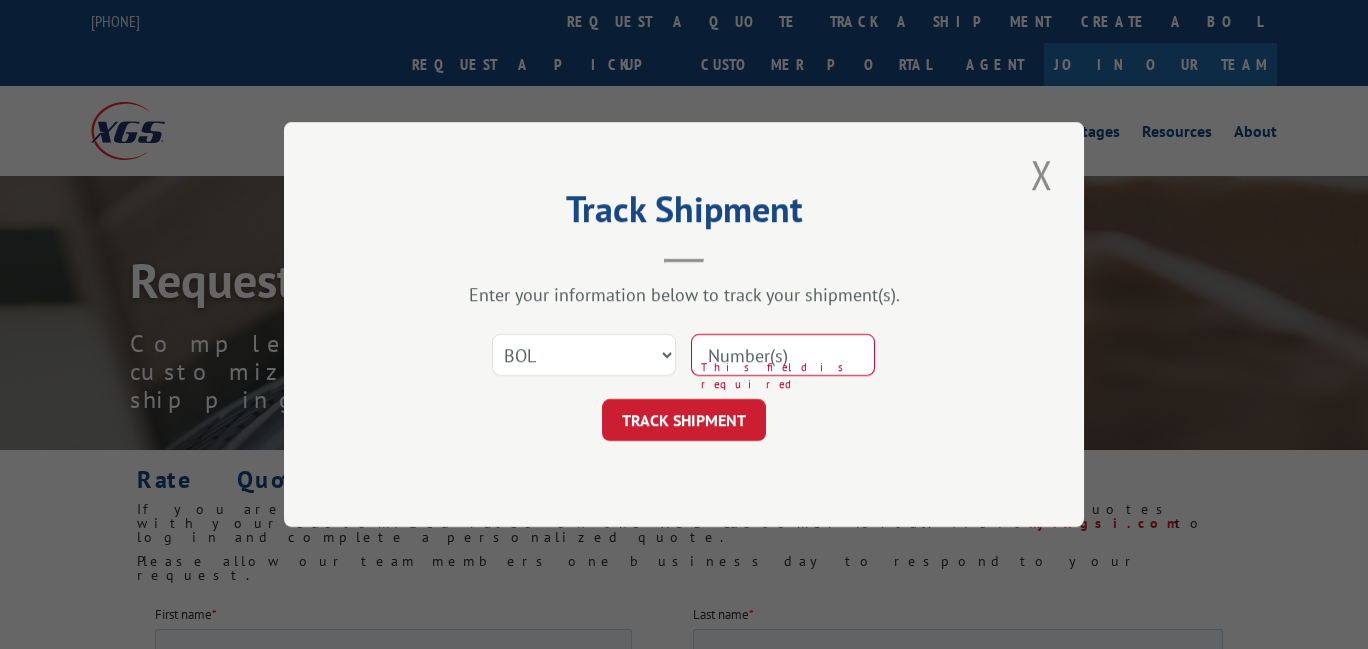 click at bounding box center [783, 355] 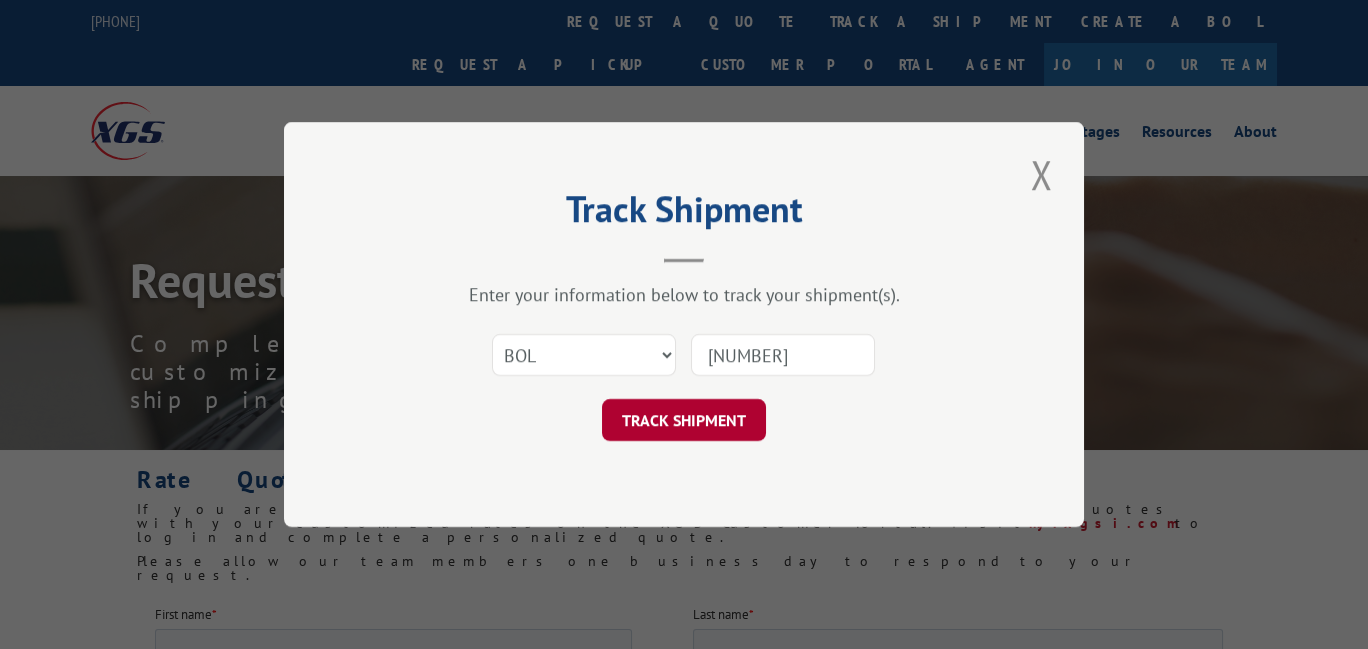 click on "TRACK SHIPMENT" at bounding box center [684, 420] 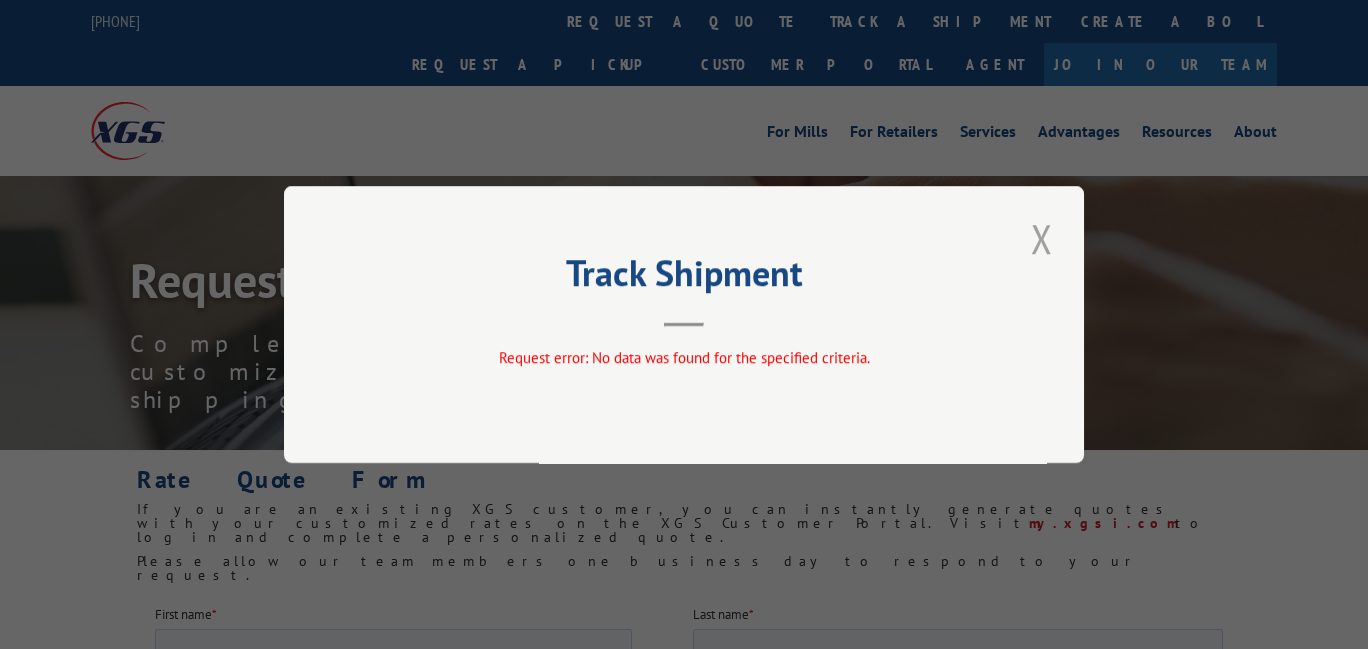 click at bounding box center [1042, 238] 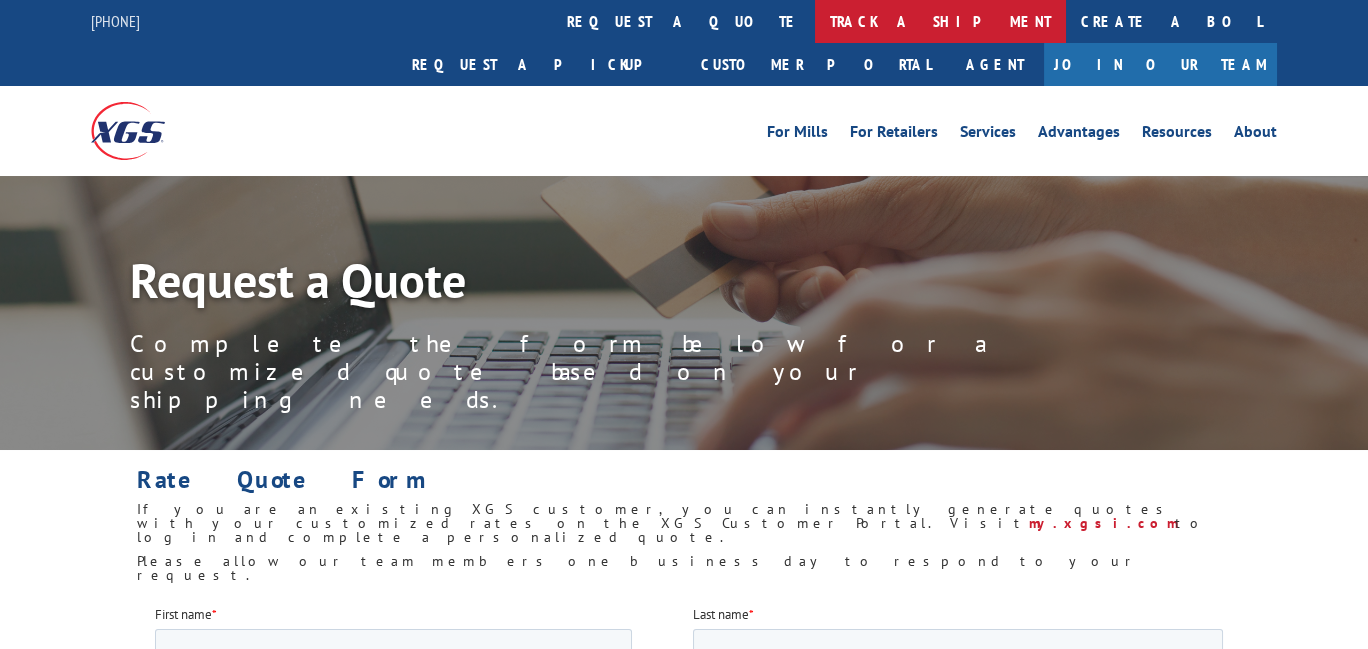 click on "track a shipment" at bounding box center [940, 21] 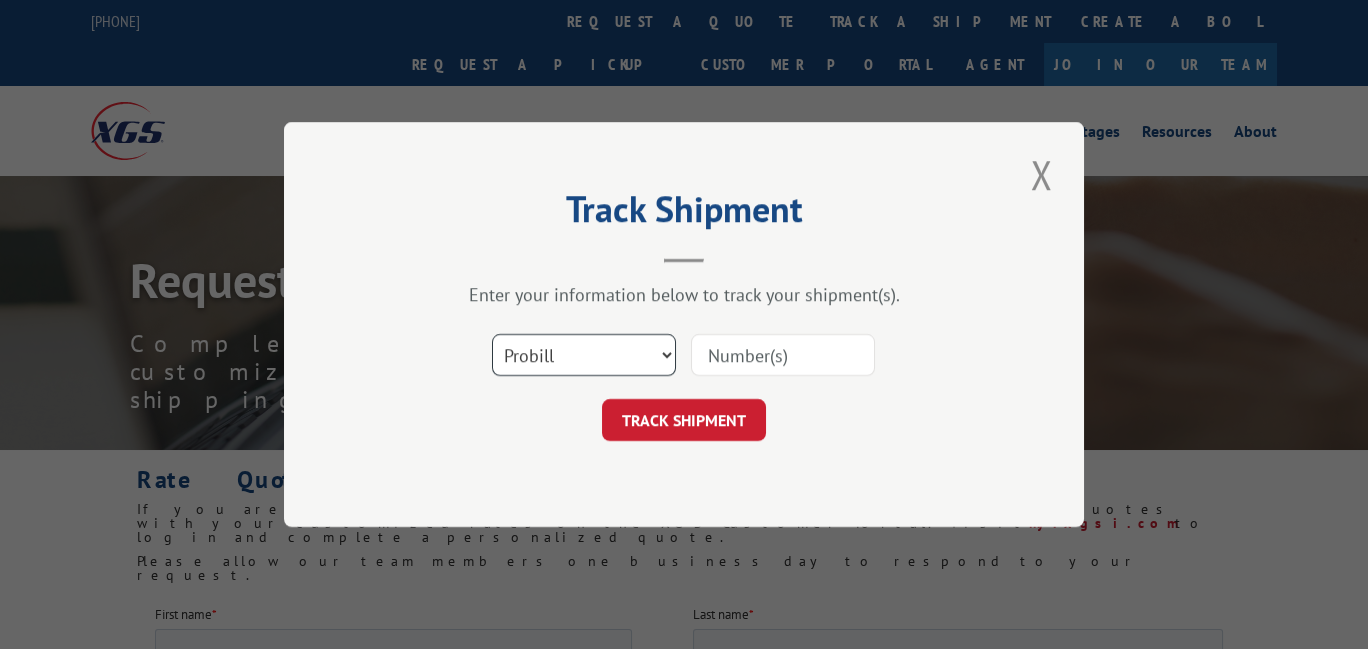 click on "Select category... Probill BOL PO" at bounding box center (584, 355) 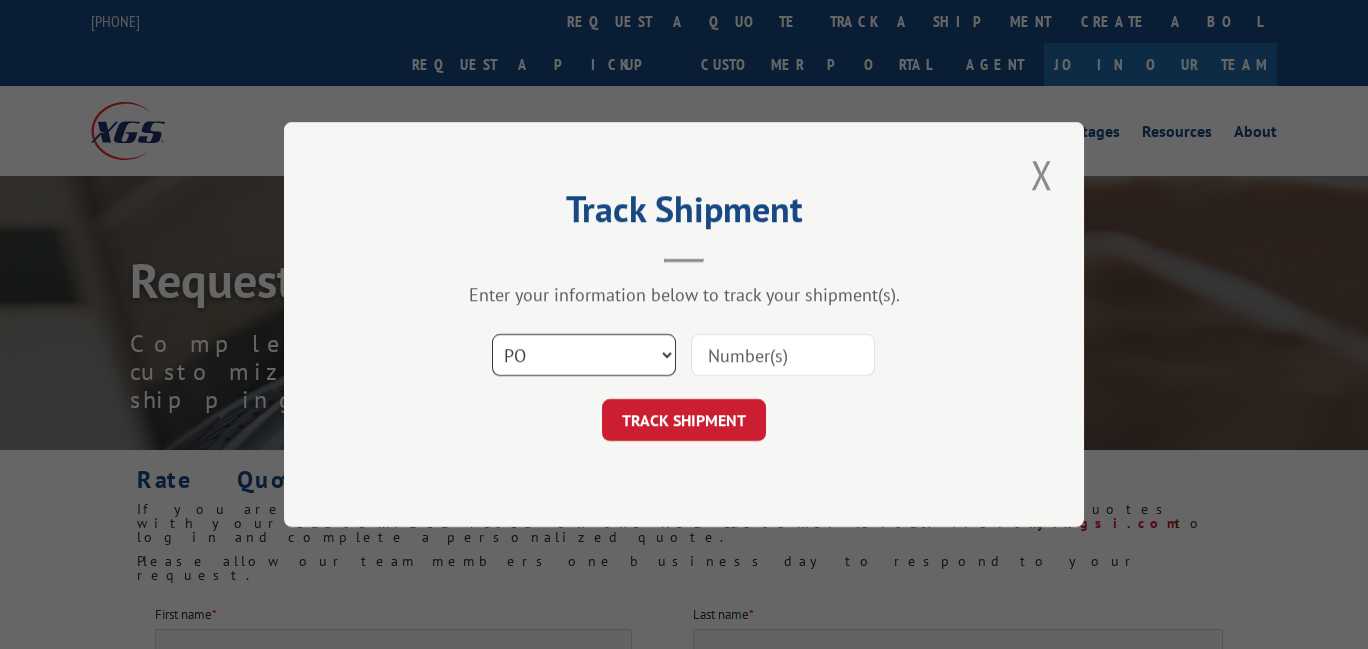 click on "Select category... Probill BOL PO" at bounding box center [584, 355] 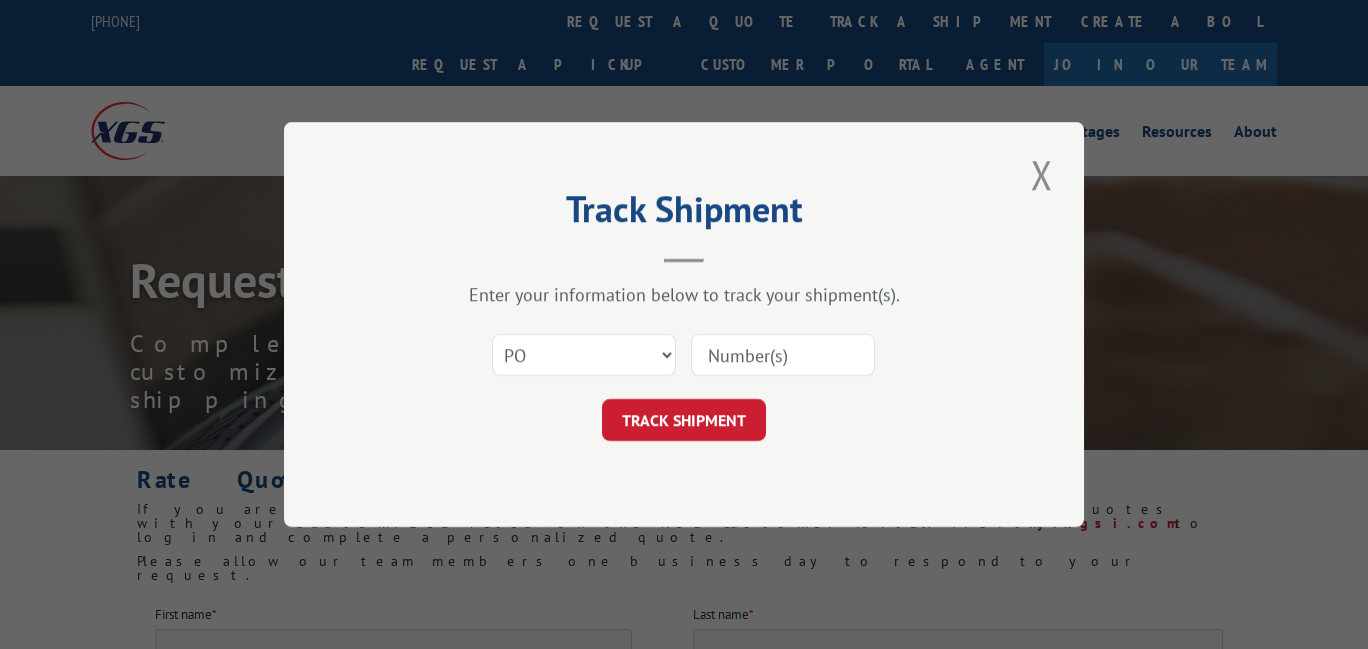 drag, startPoint x: 1208, startPoint y: 195, endPoint x: 1144, endPoint y: 196, distance: 64.00781 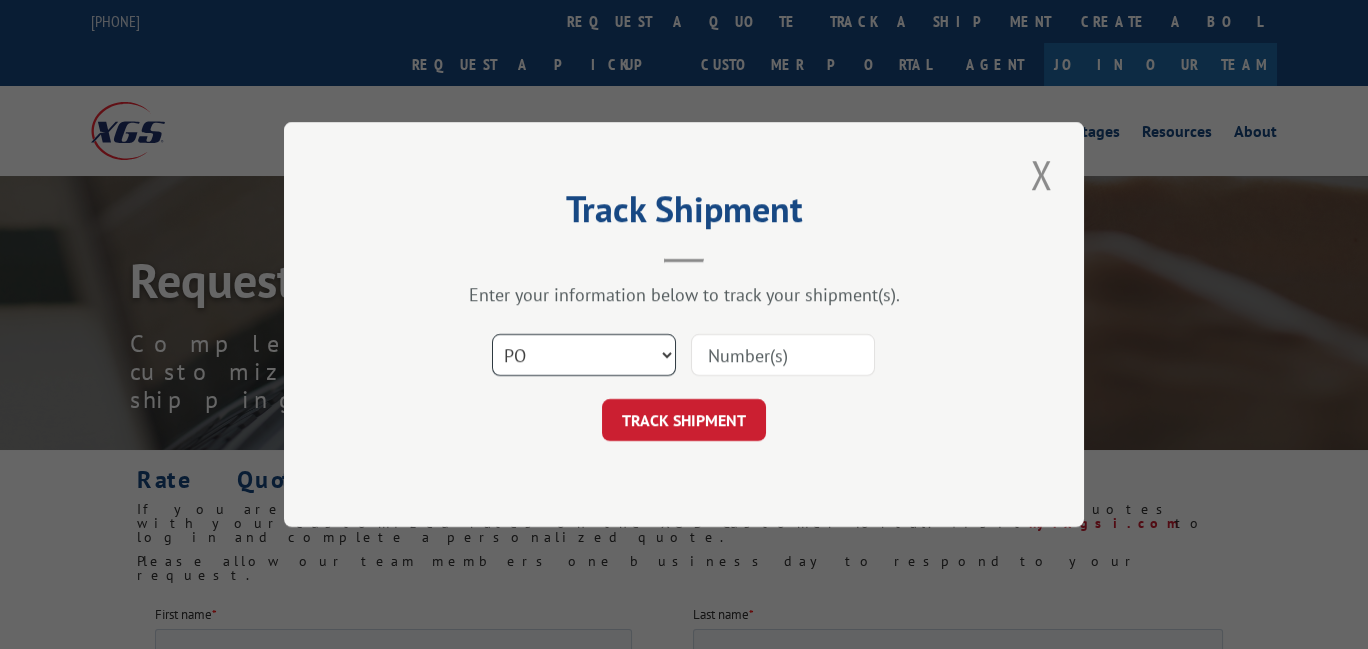 click on "Select category... Probill BOL PO" at bounding box center (584, 355) 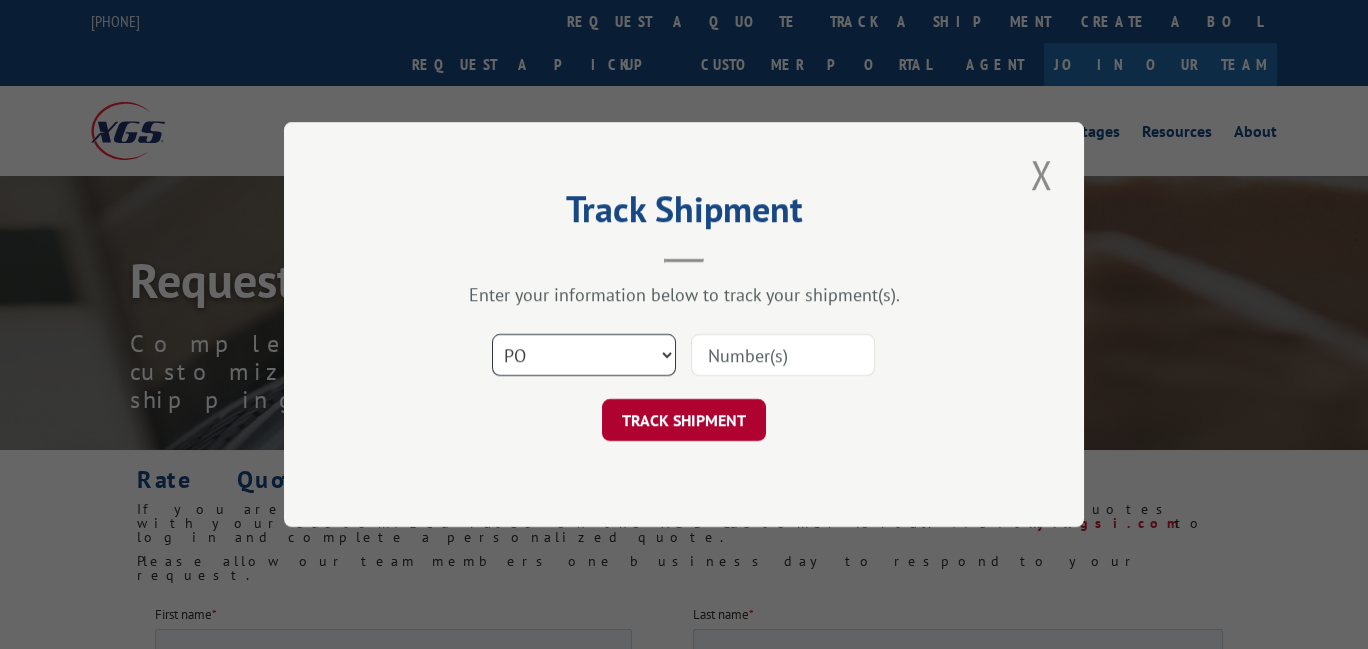 select on "probill" 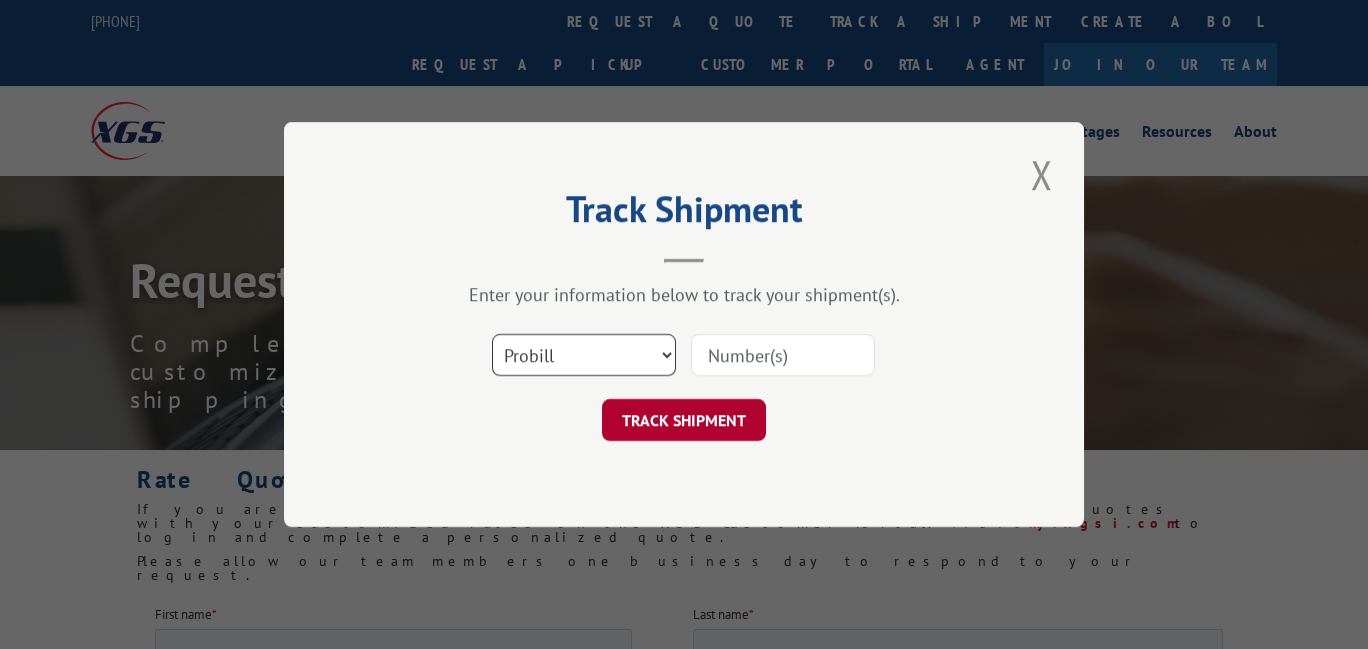 click on "Select category... Probill BOL PO" at bounding box center (584, 355) 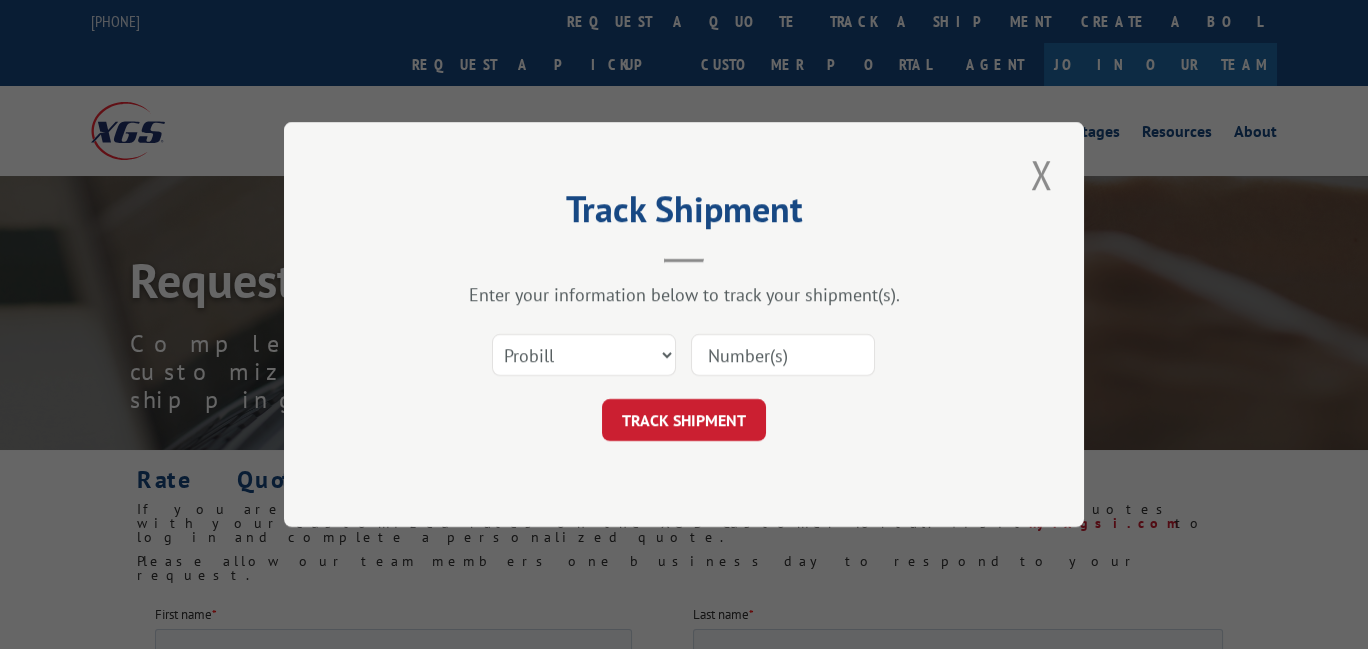 click at bounding box center [783, 355] 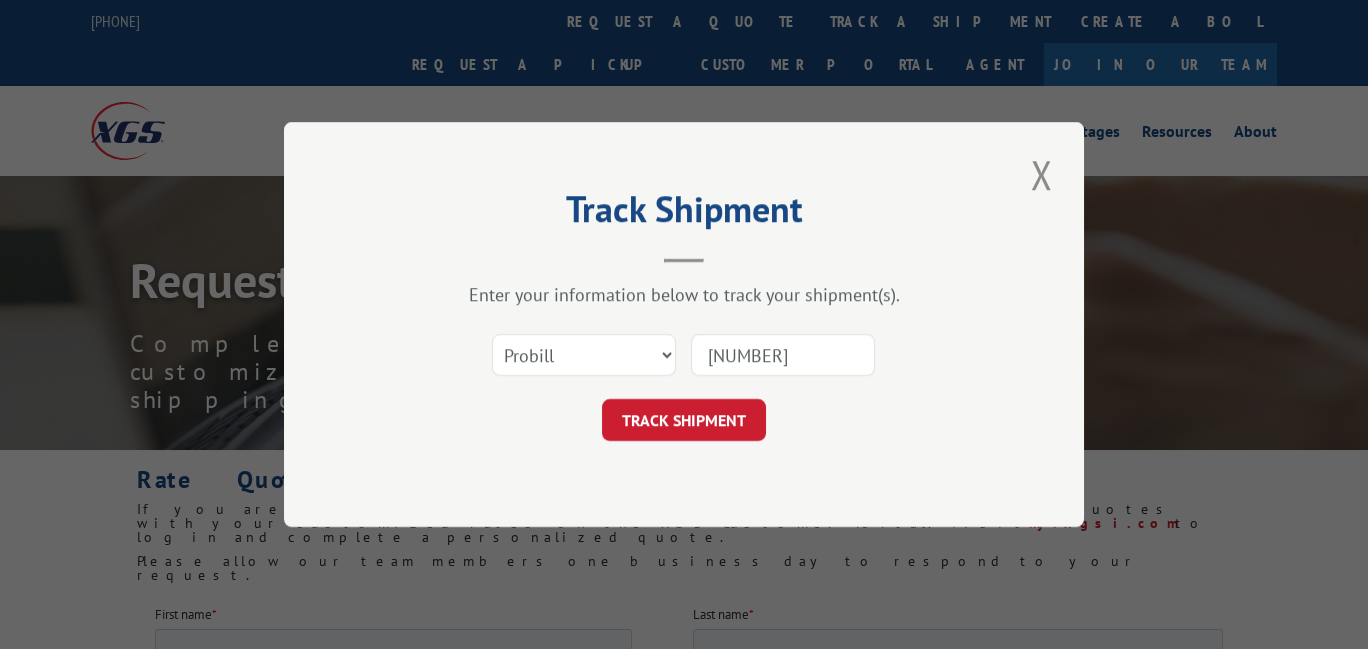 type on "[NUMBER]" 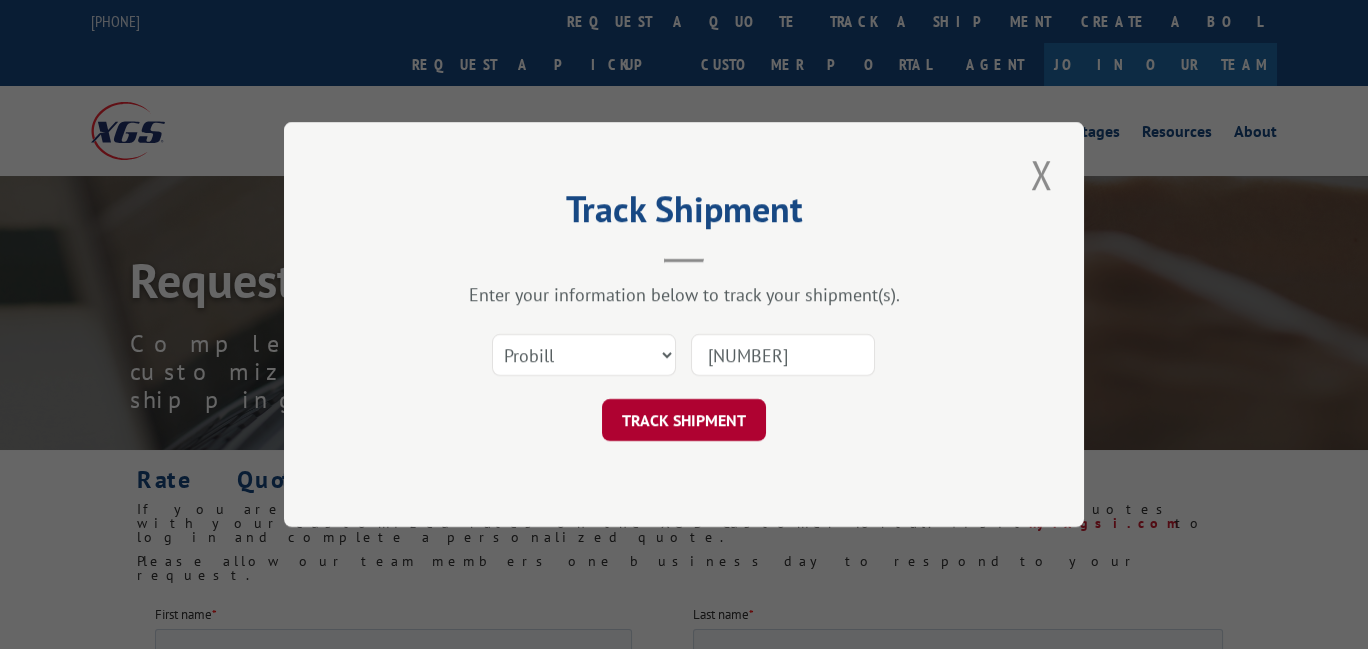 click on "TRACK SHIPMENT" at bounding box center (684, 420) 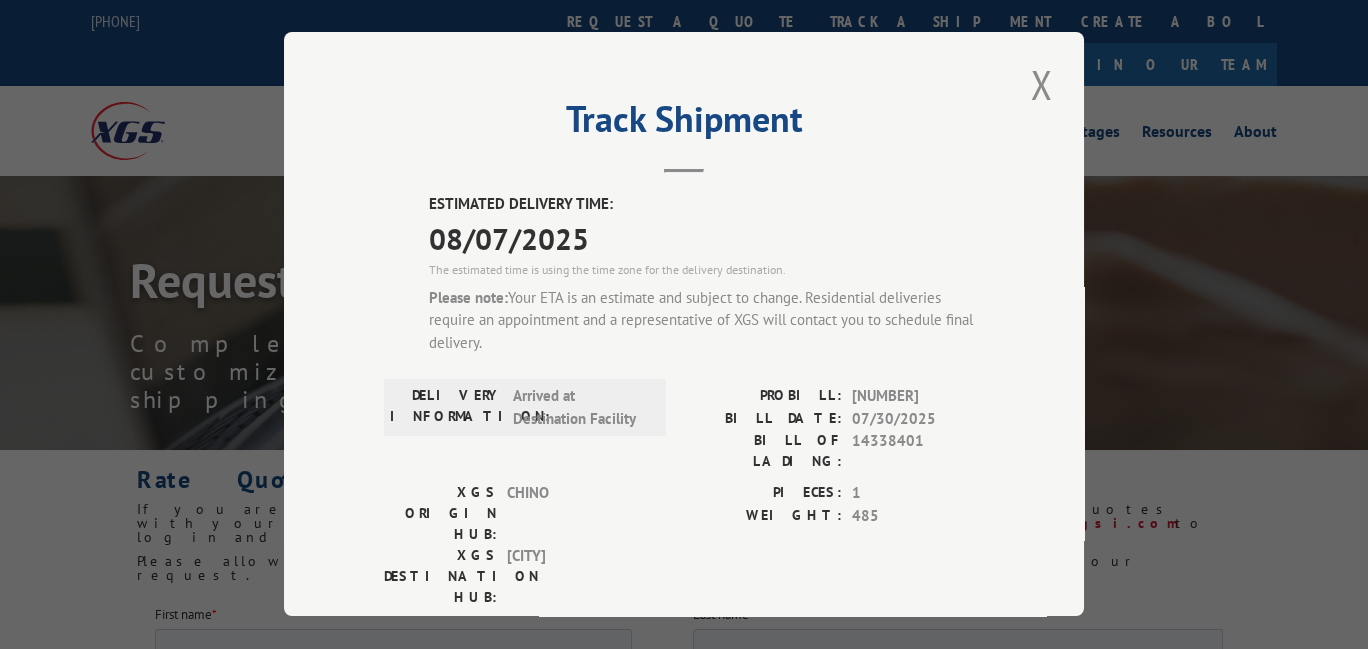 drag, startPoint x: 1258, startPoint y: 261, endPoint x: 1197, endPoint y: 219, distance: 74.06078 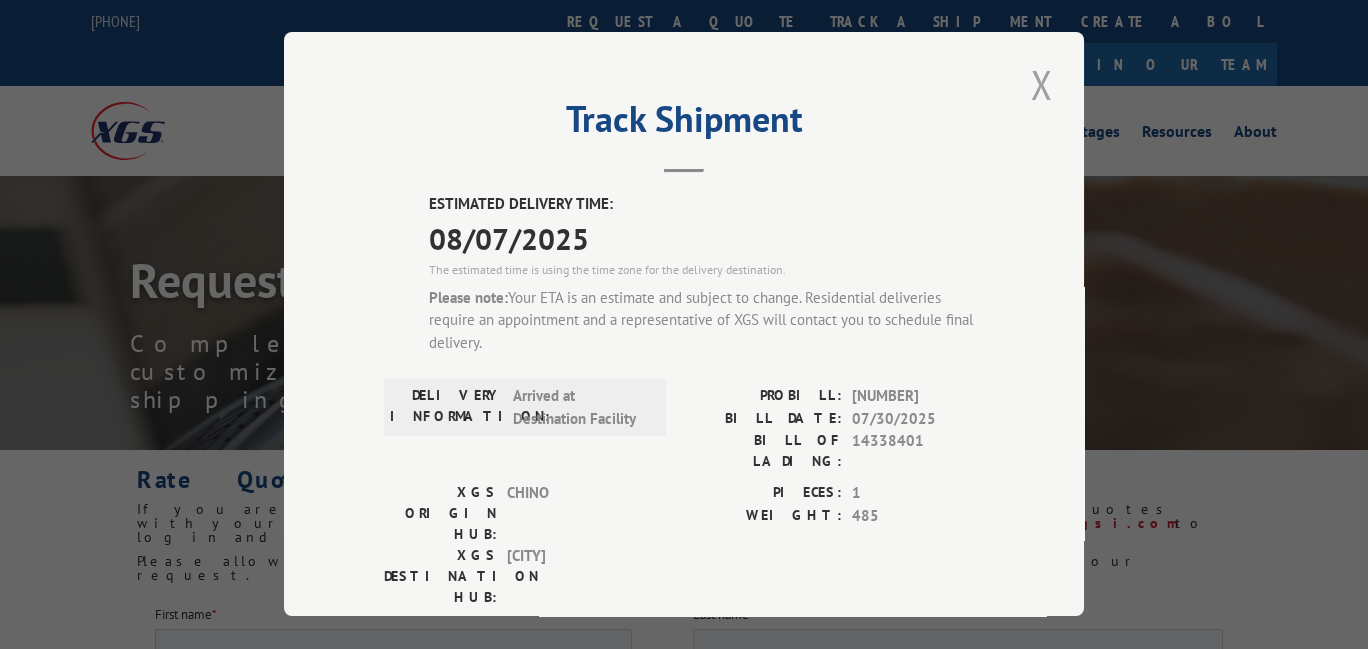 click at bounding box center [1042, 84] 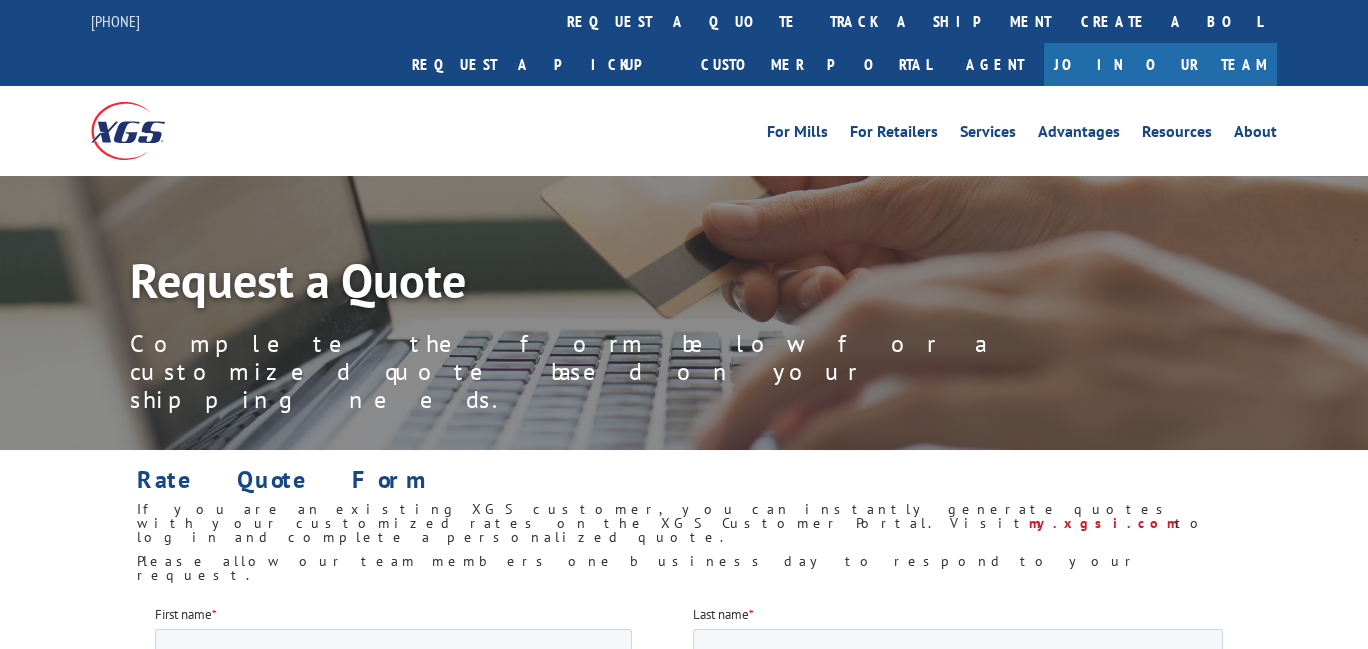 click on "Request a Quote
Complete the form below for a customized quote based on your shipping needs." at bounding box center [749, 353] 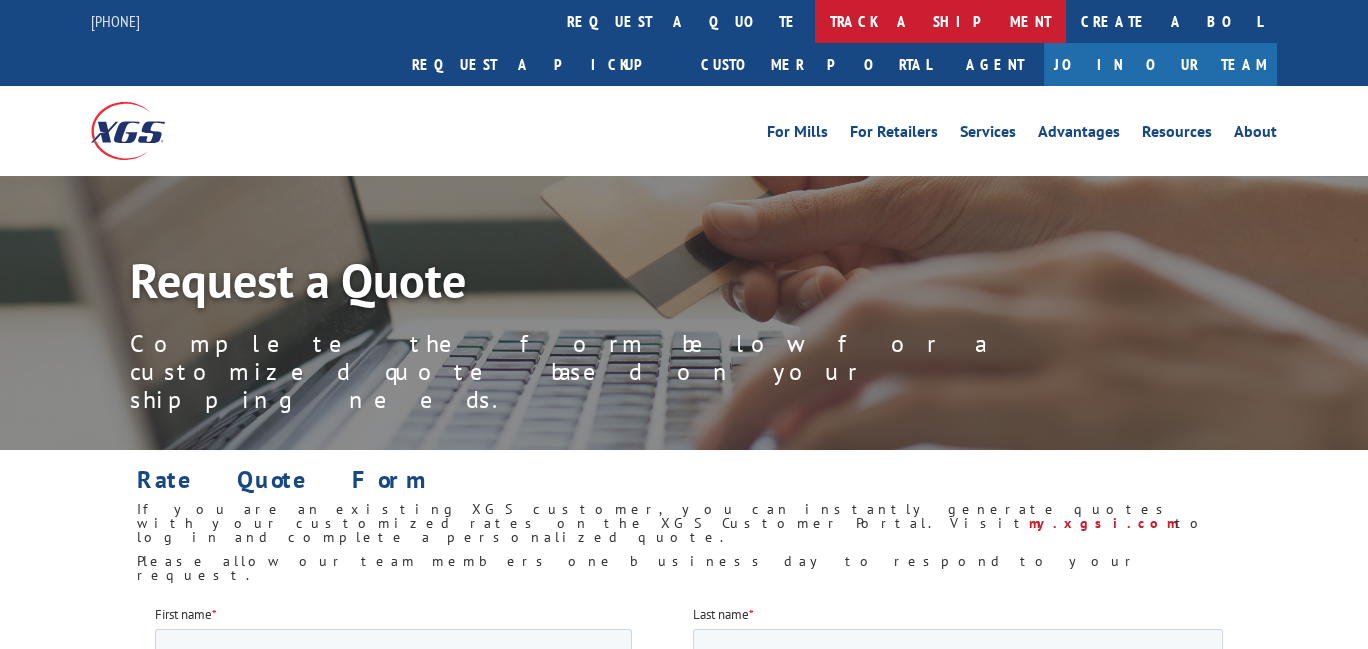 click on "track a shipment" at bounding box center [940, 21] 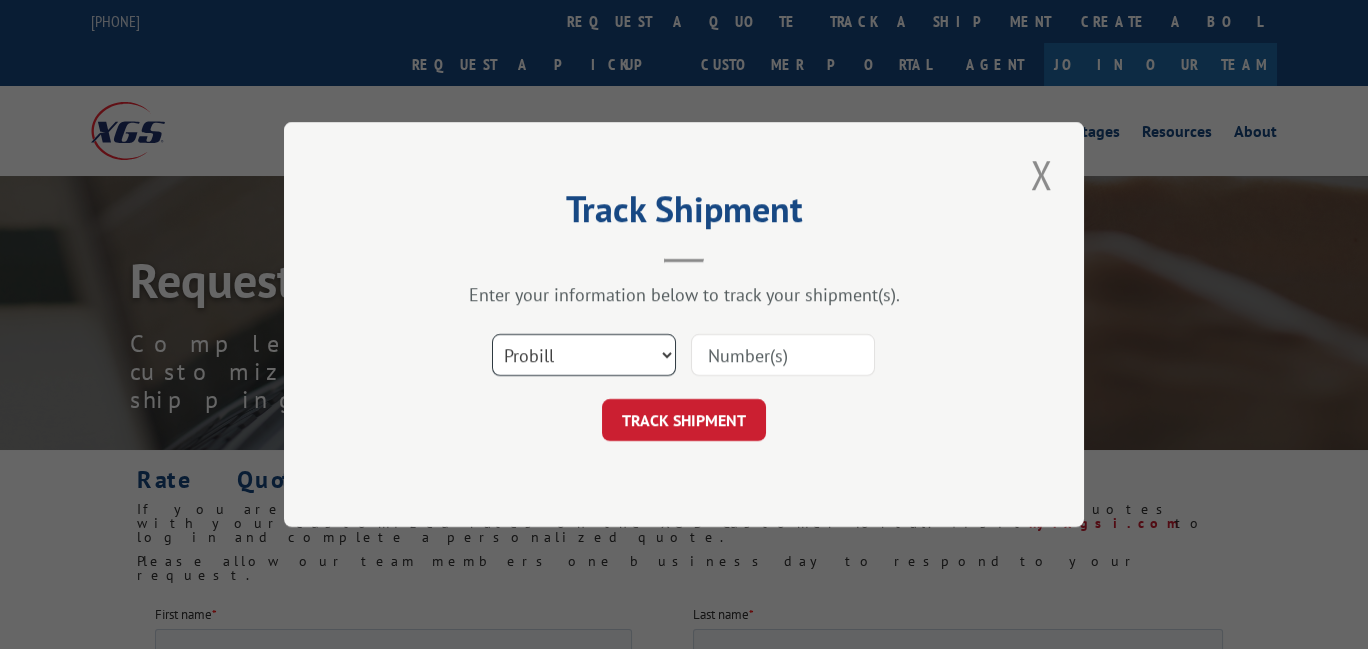 drag, startPoint x: 597, startPoint y: 359, endPoint x: 550, endPoint y: 364, distance: 47.26521 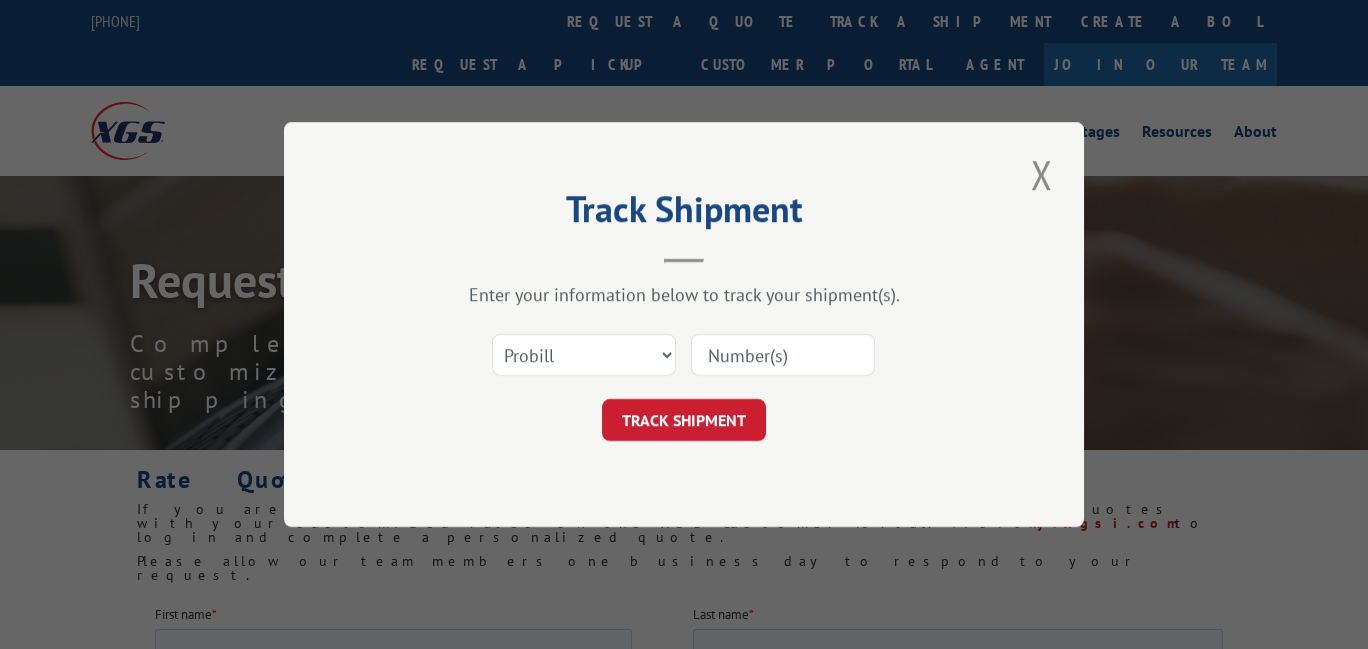 click on "Track Shipment Enter your information below to track your shipment(s). Select category... Probill BOL PO TRACK SHIPMENT" at bounding box center (684, 324) 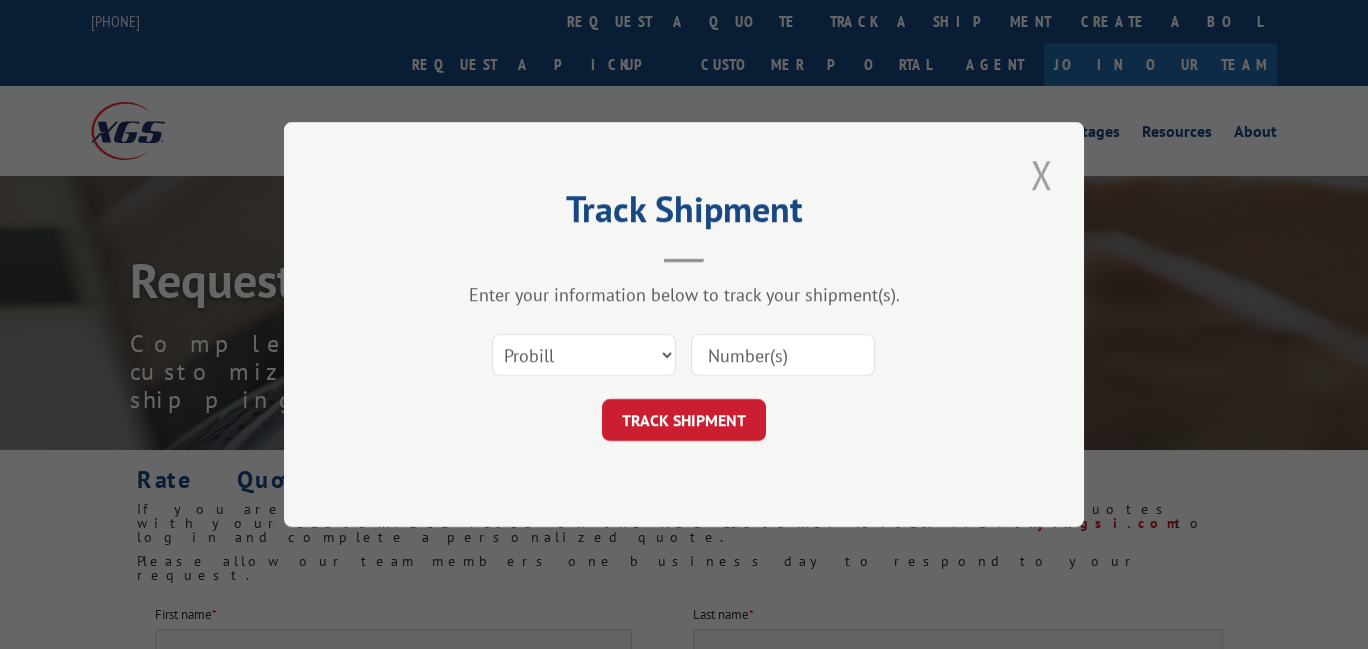 click at bounding box center (1042, 174) 